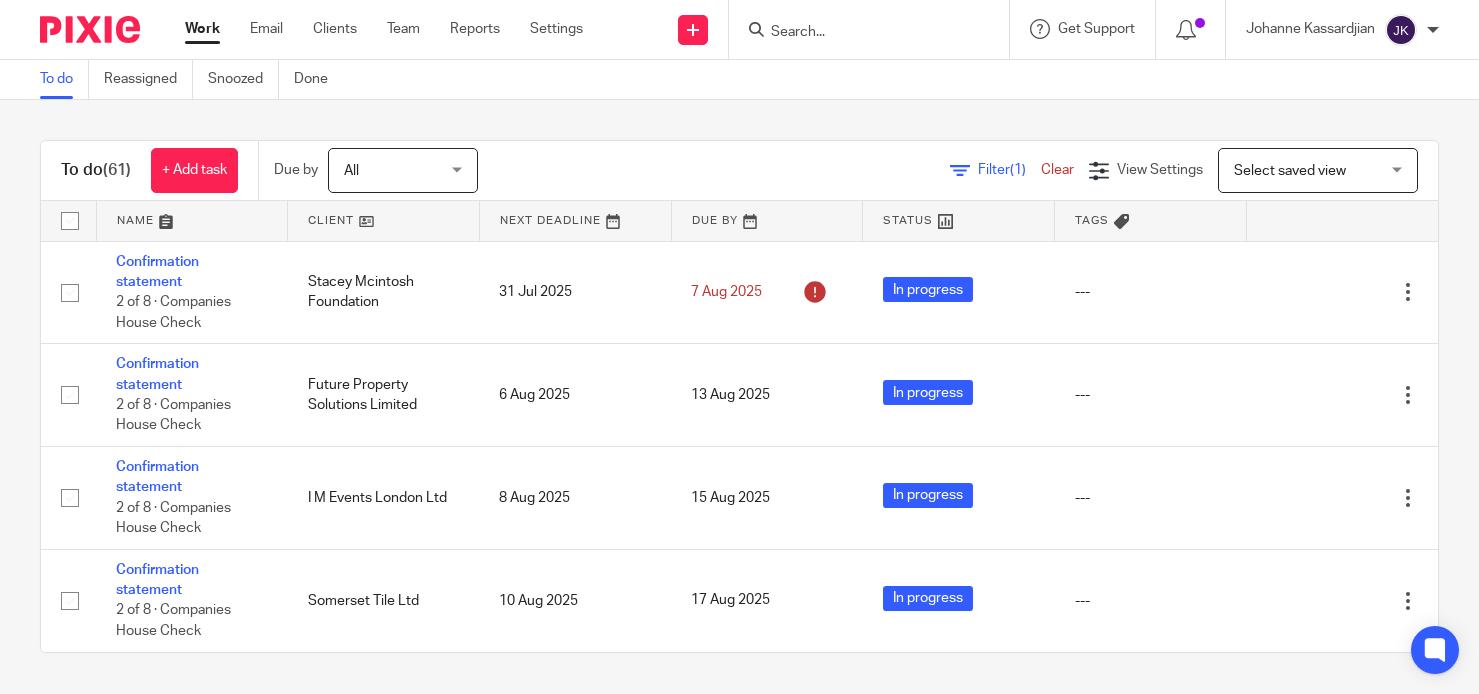 scroll, scrollTop: 0, scrollLeft: 0, axis: both 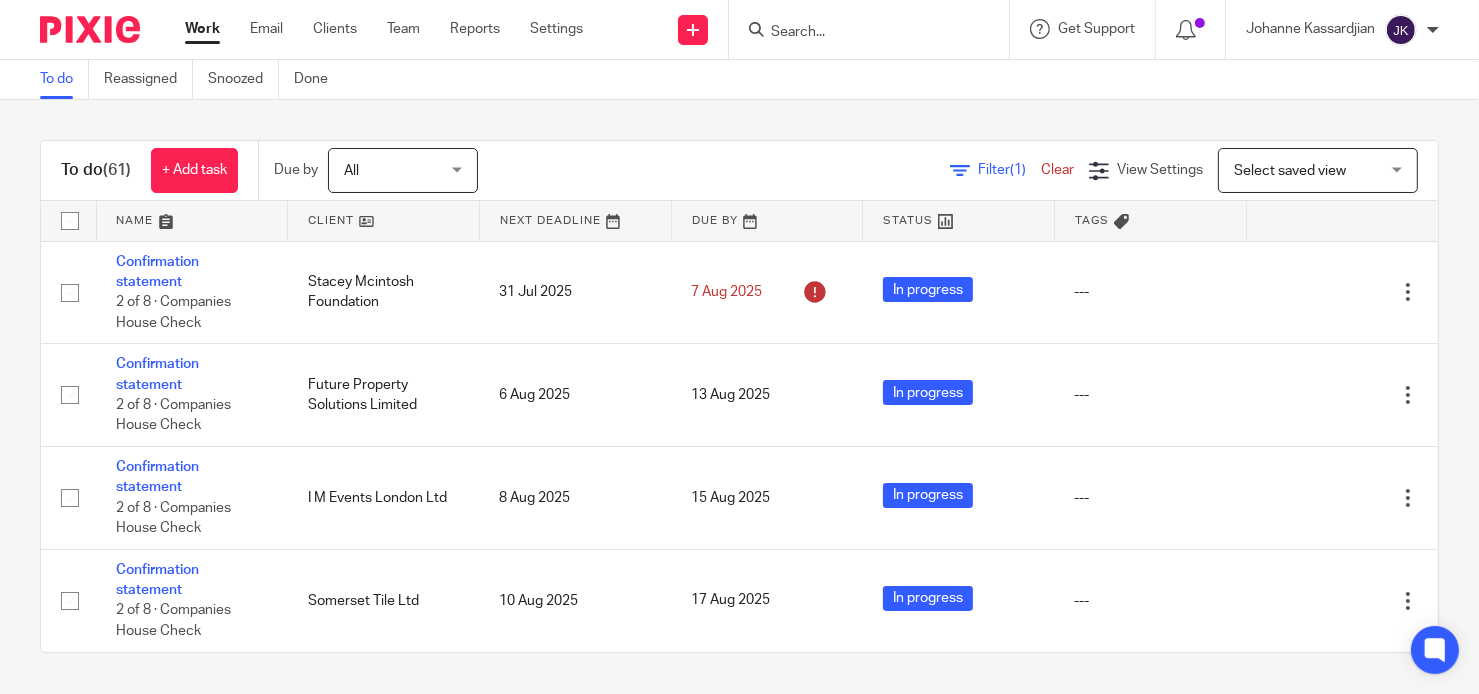 click at bounding box center [859, 33] 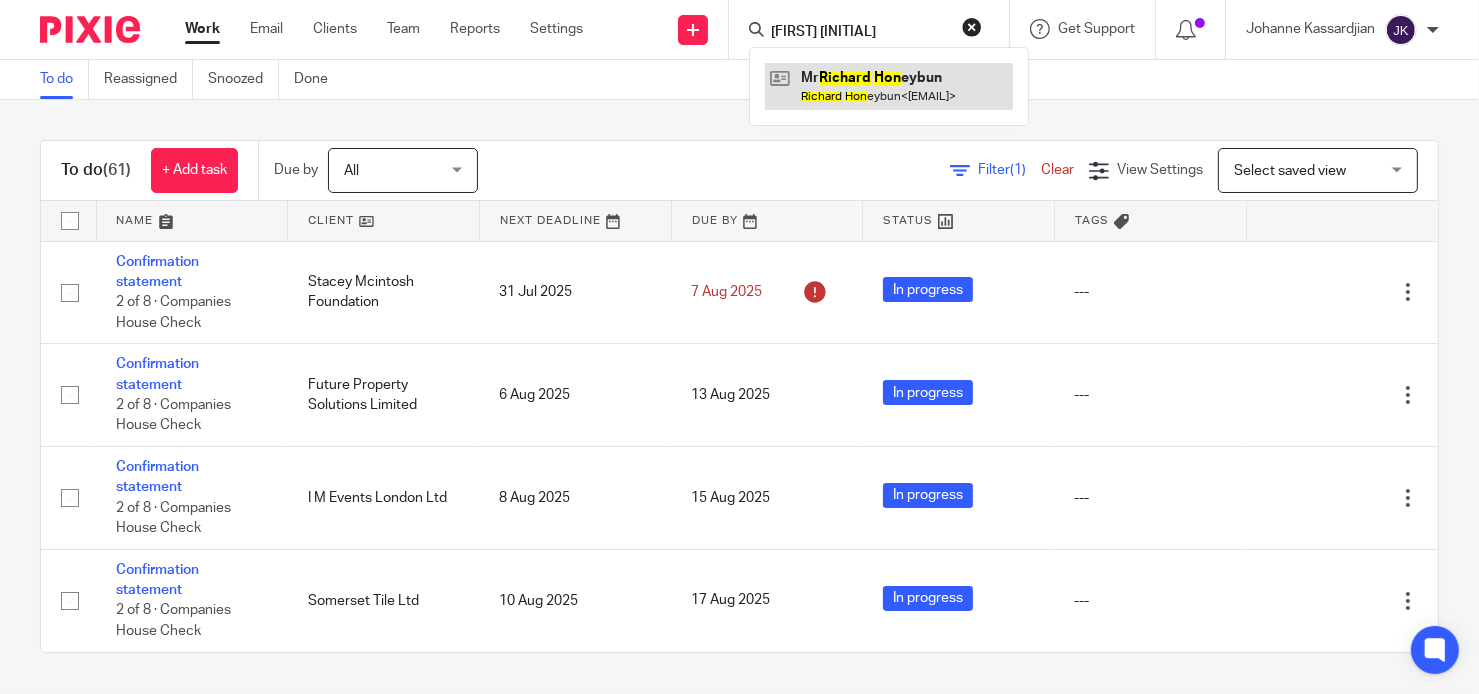 type on "richard hon" 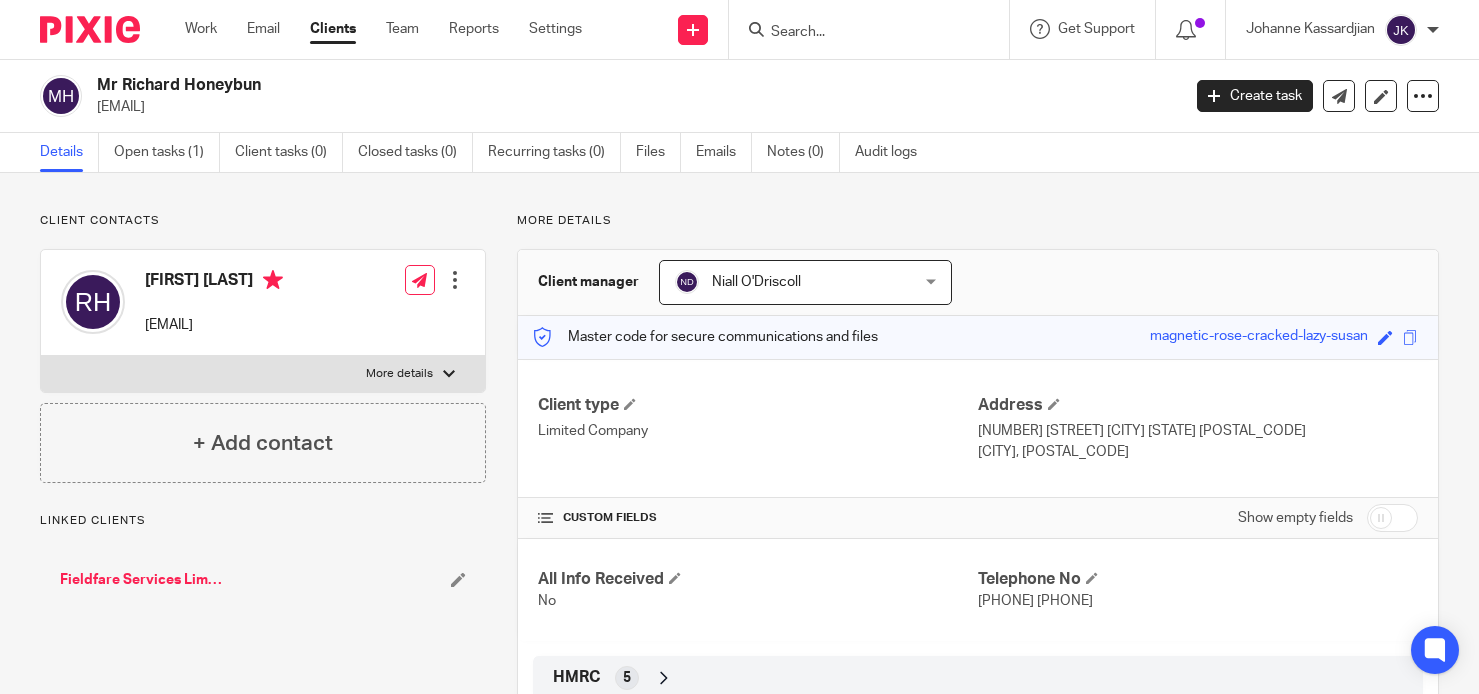 scroll, scrollTop: 0, scrollLeft: 0, axis: both 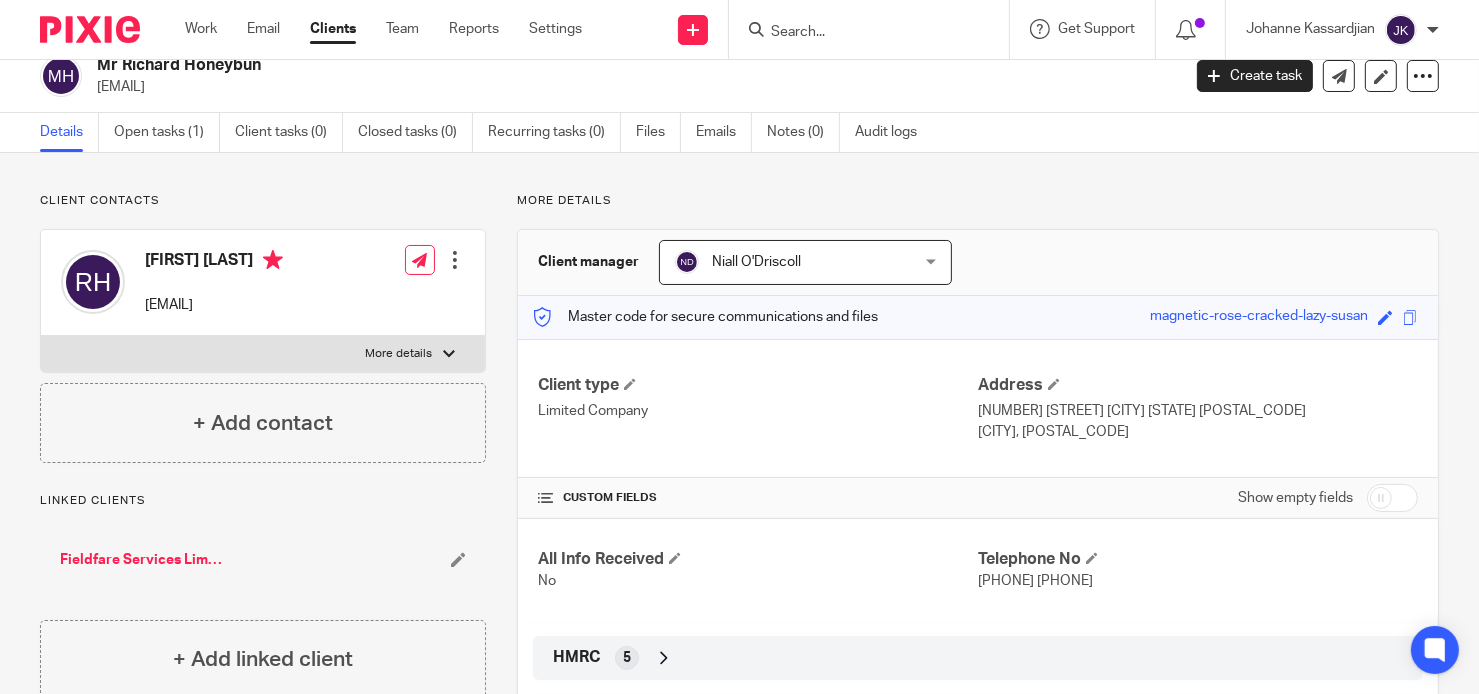click on "Limited Company" at bounding box center [758, 411] 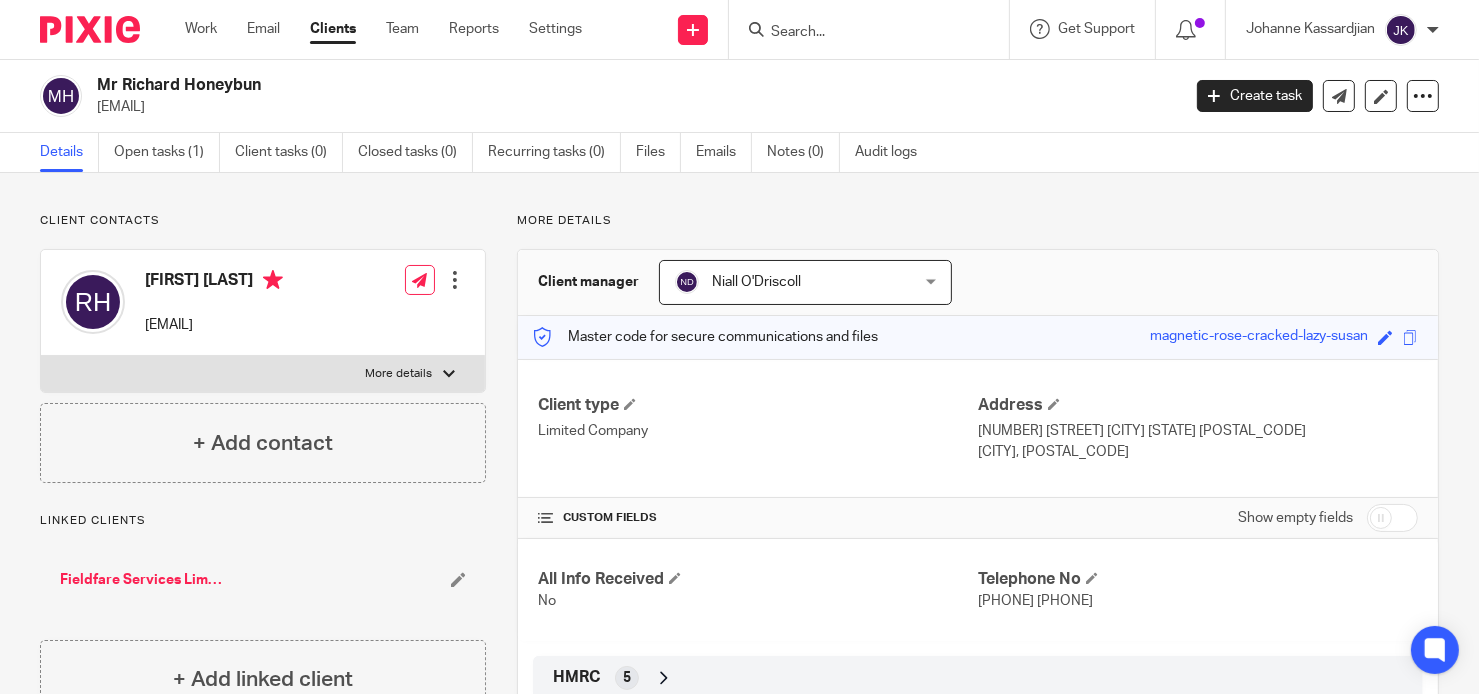 drag, startPoint x: 264, startPoint y: 79, endPoint x: 92, endPoint y: 83, distance: 172.04651 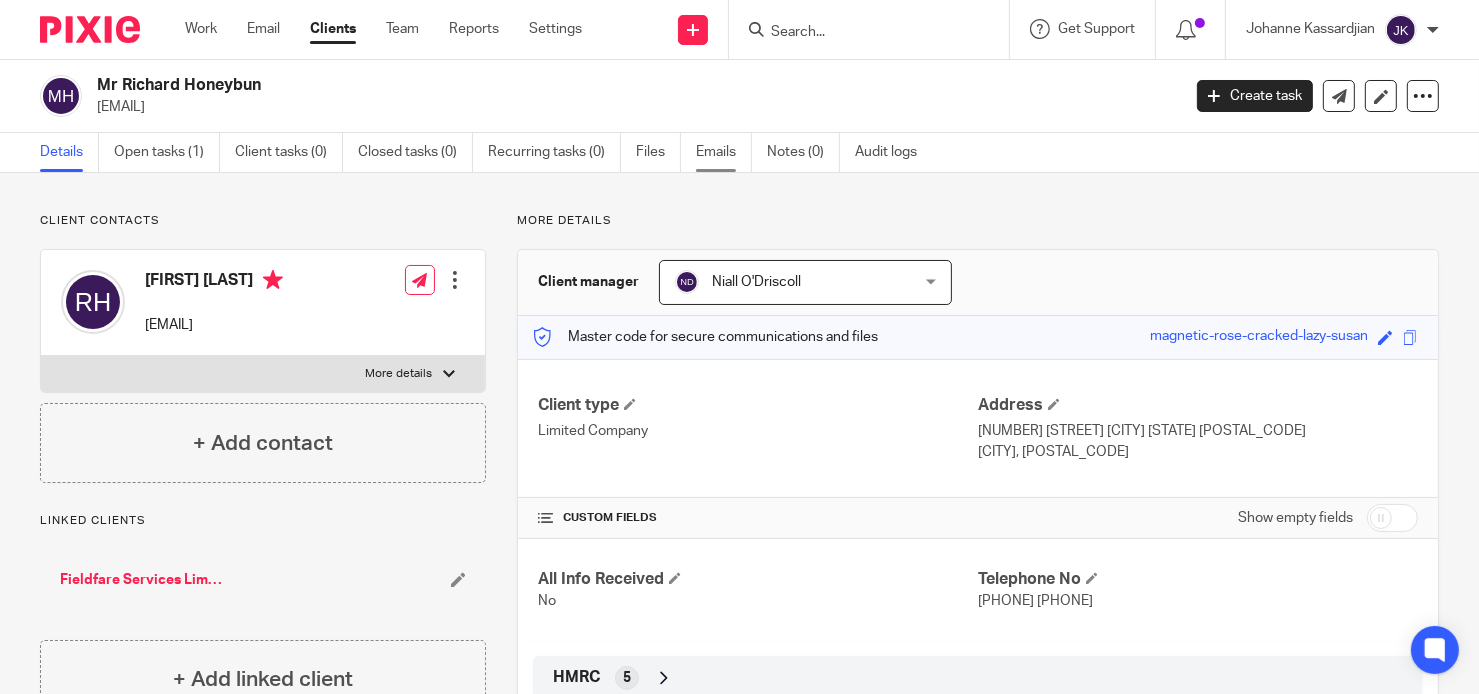 click on "Emails" at bounding box center [724, 152] 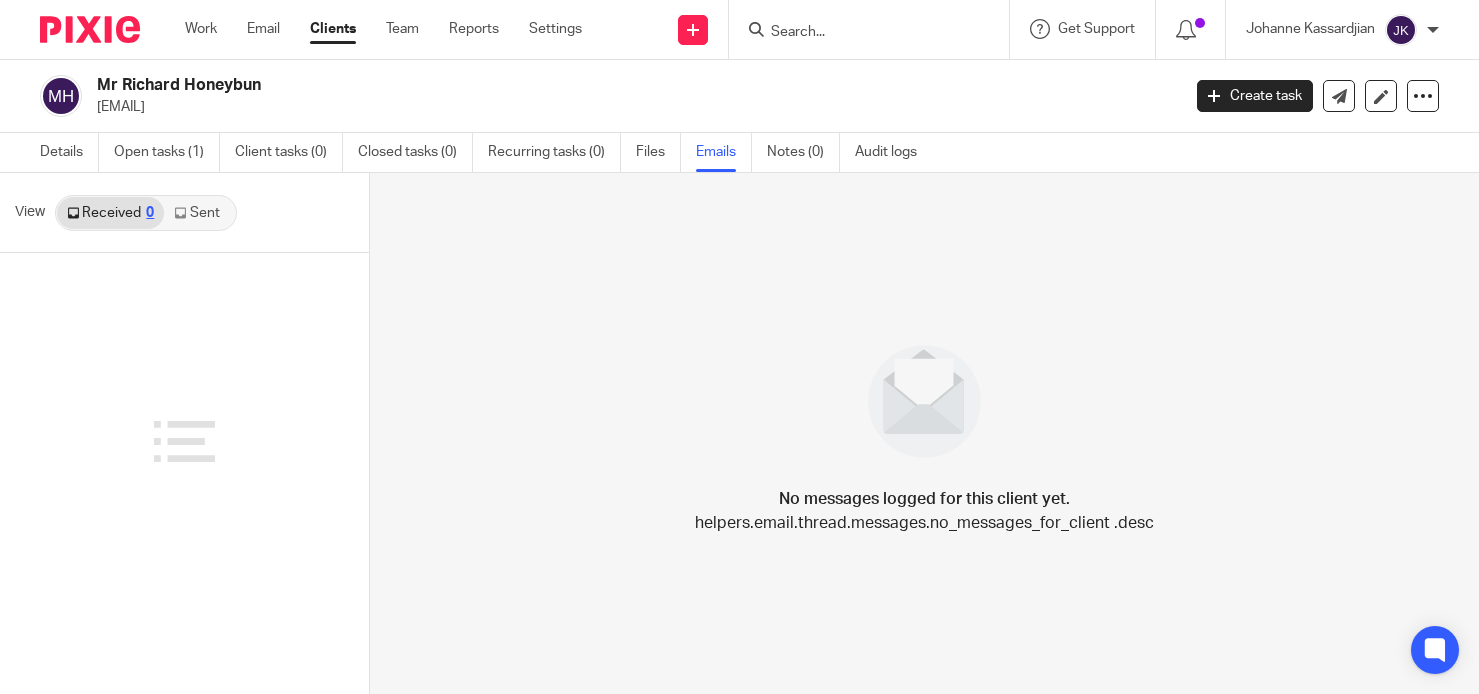 scroll, scrollTop: 0, scrollLeft: 0, axis: both 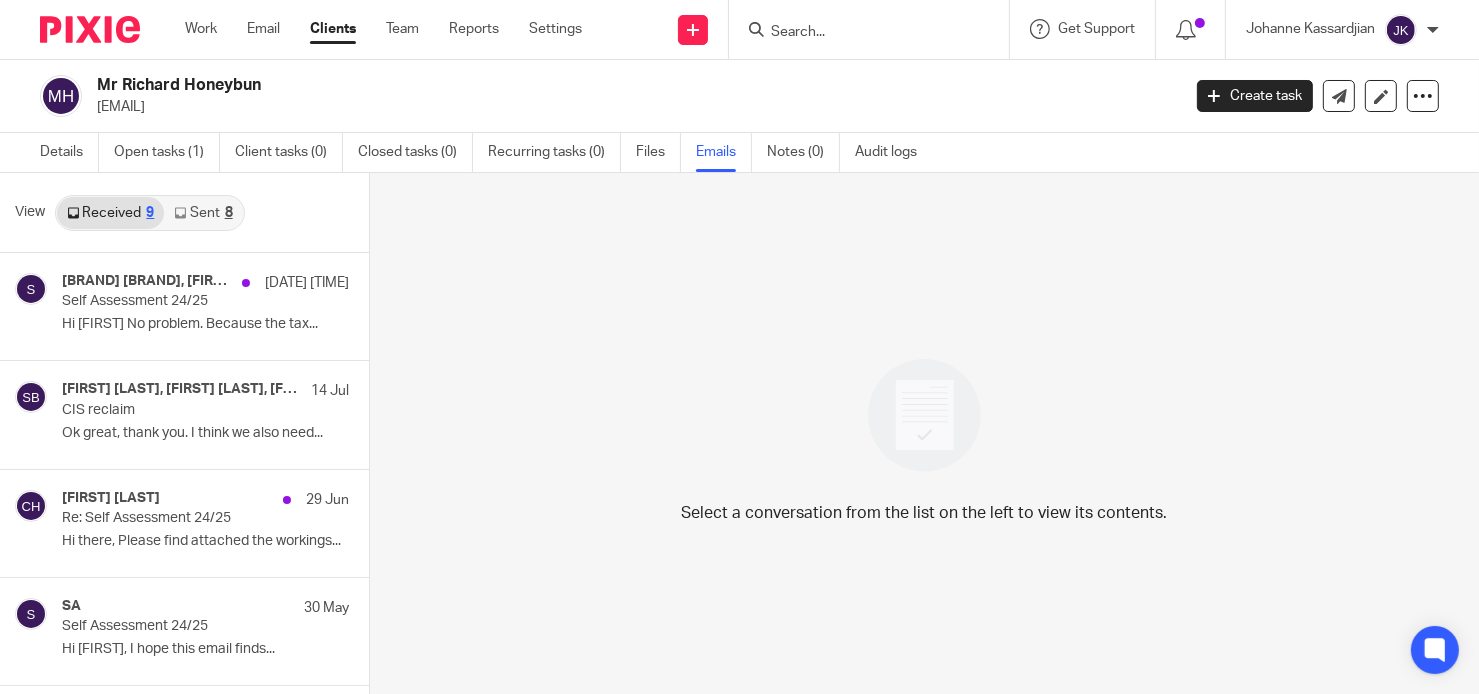 click on "Sent
8" at bounding box center [203, 213] 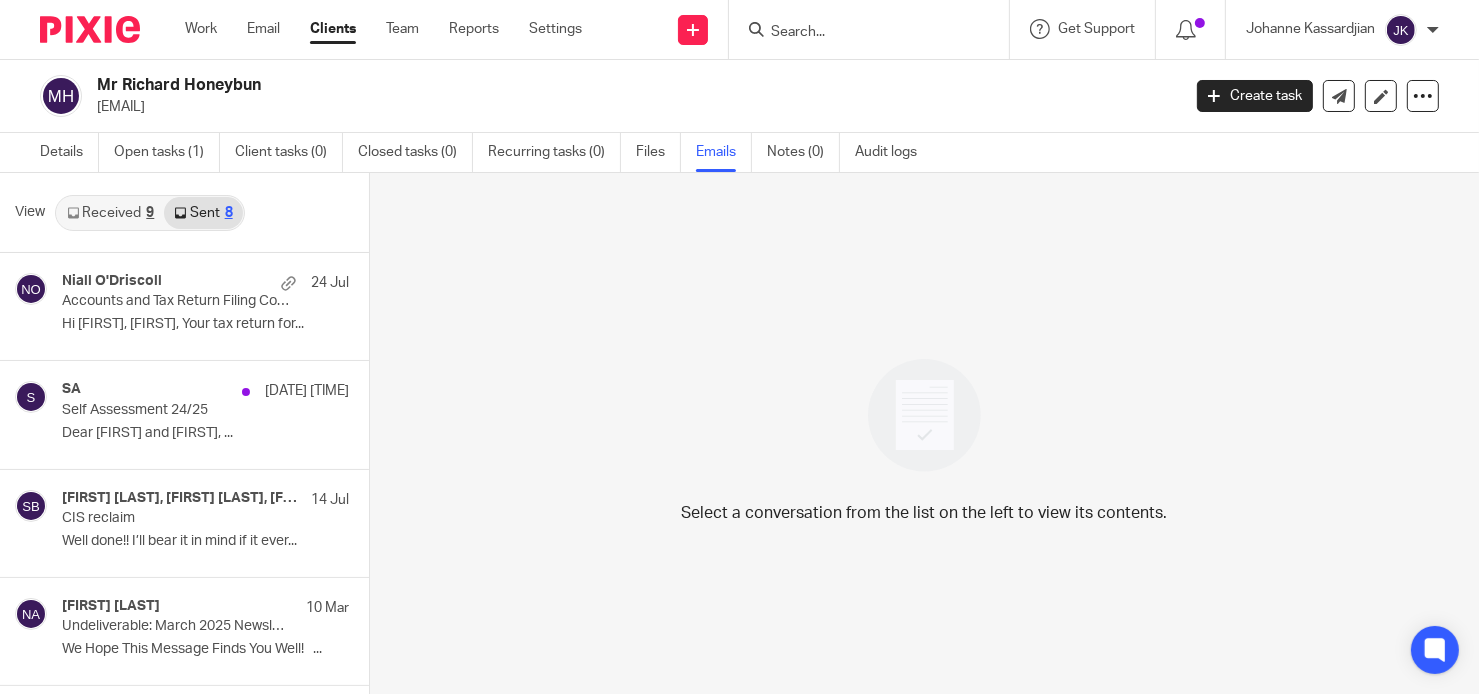 scroll, scrollTop: 3, scrollLeft: 0, axis: vertical 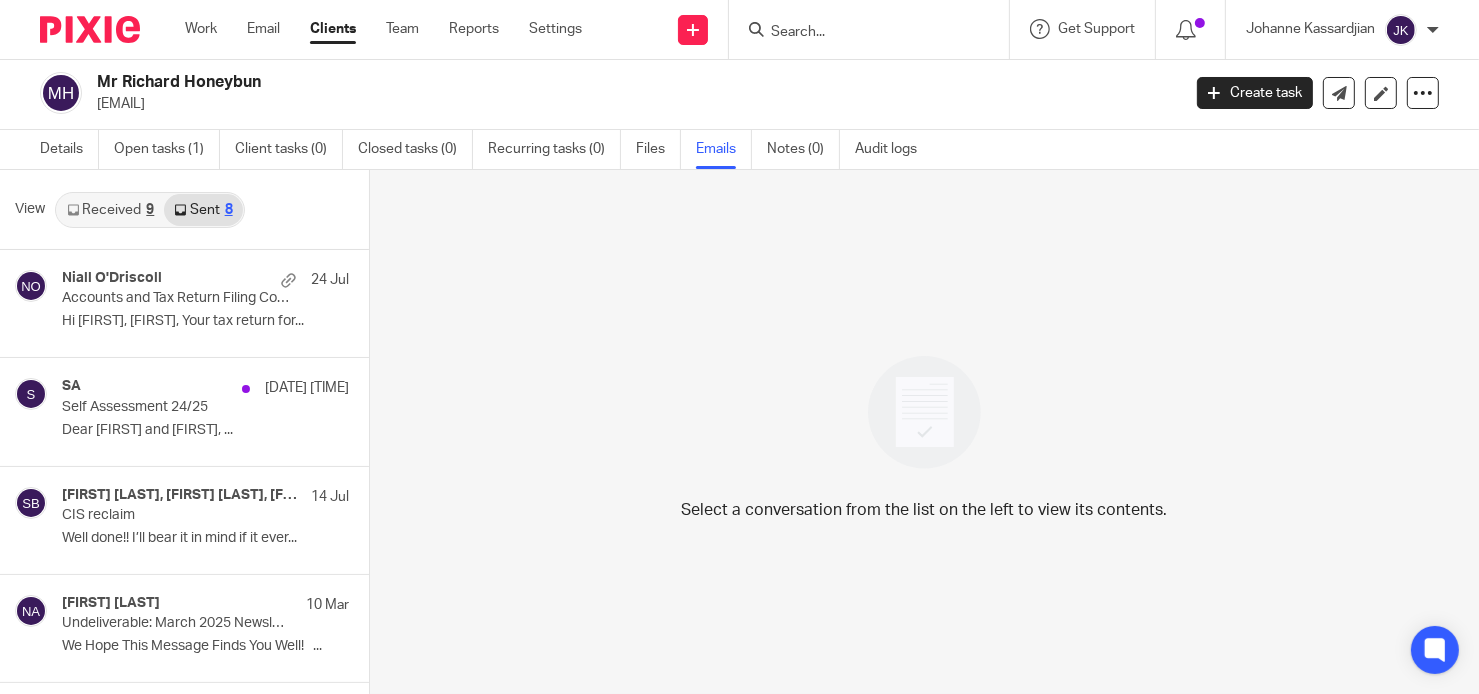 click on "Select a conversation from the list on the left to view its contents." at bounding box center (924, 432) 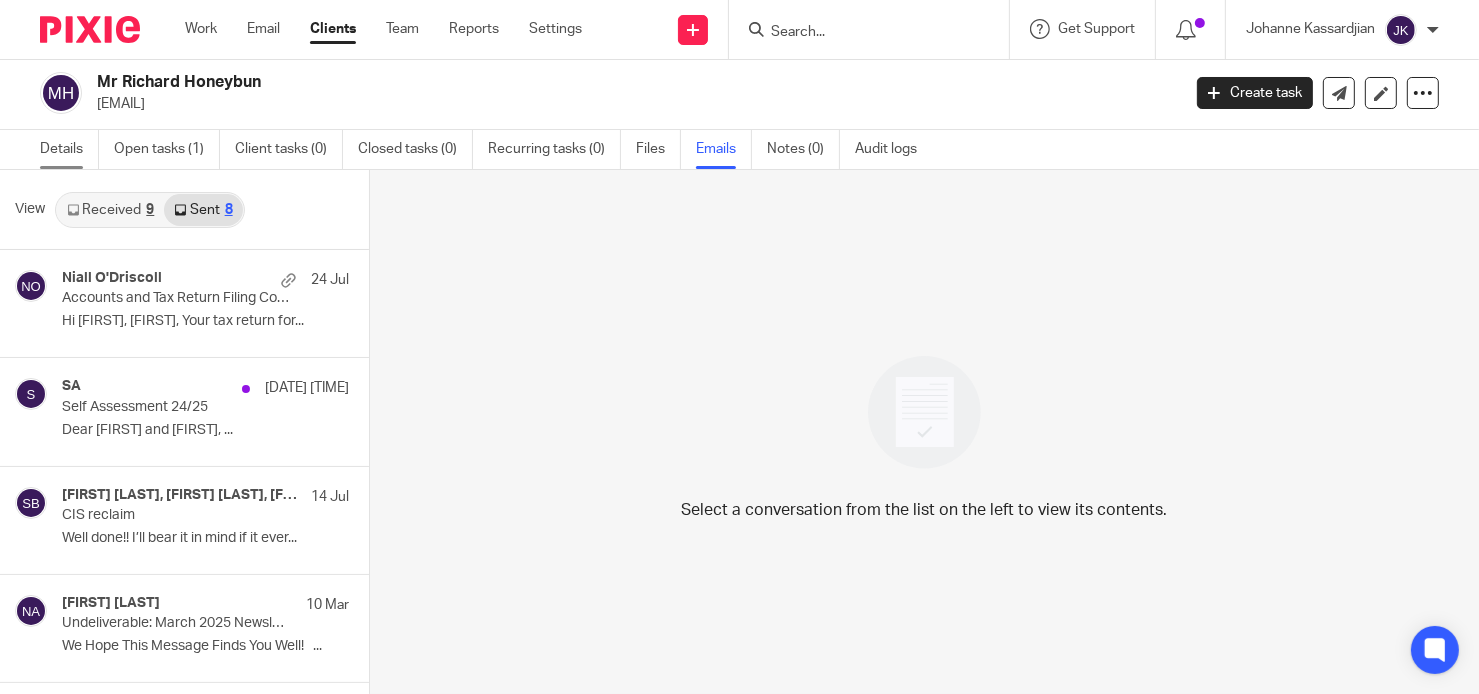 click on "Details" at bounding box center (69, 149) 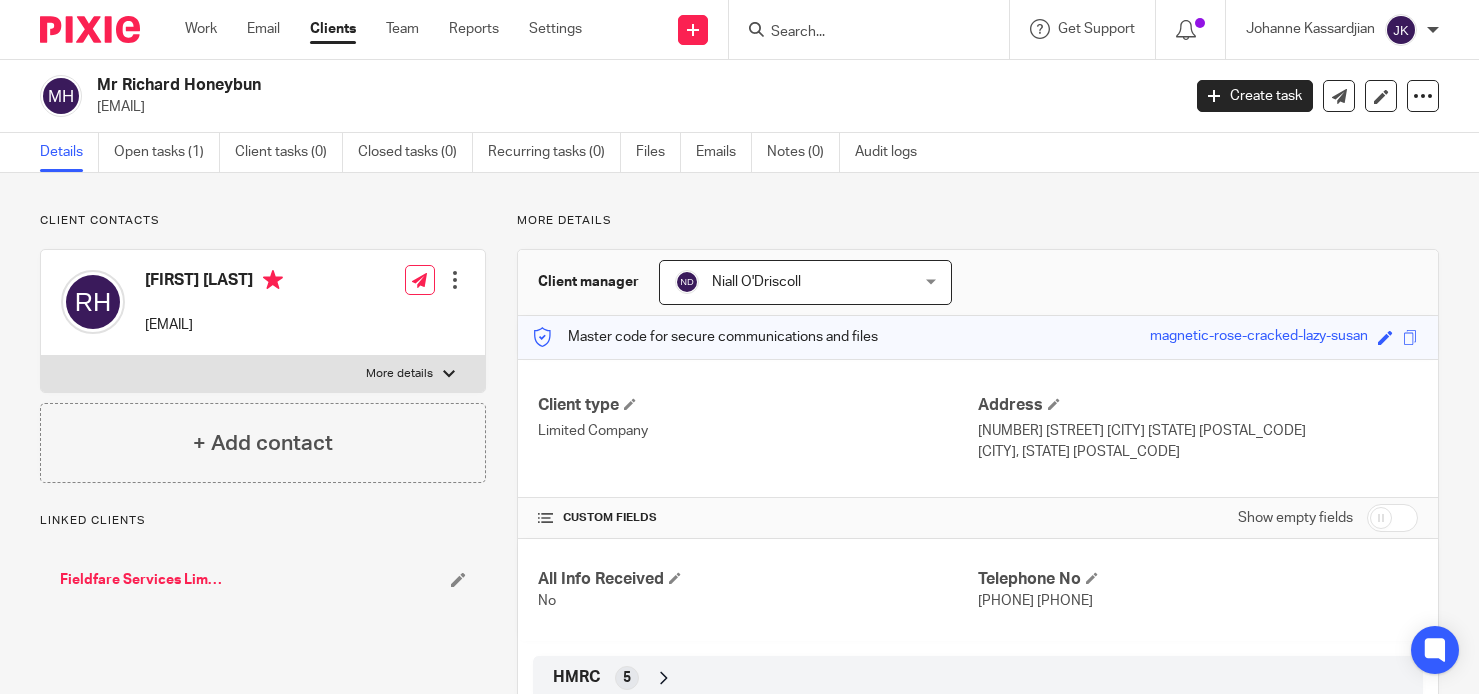 scroll, scrollTop: 0, scrollLeft: 0, axis: both 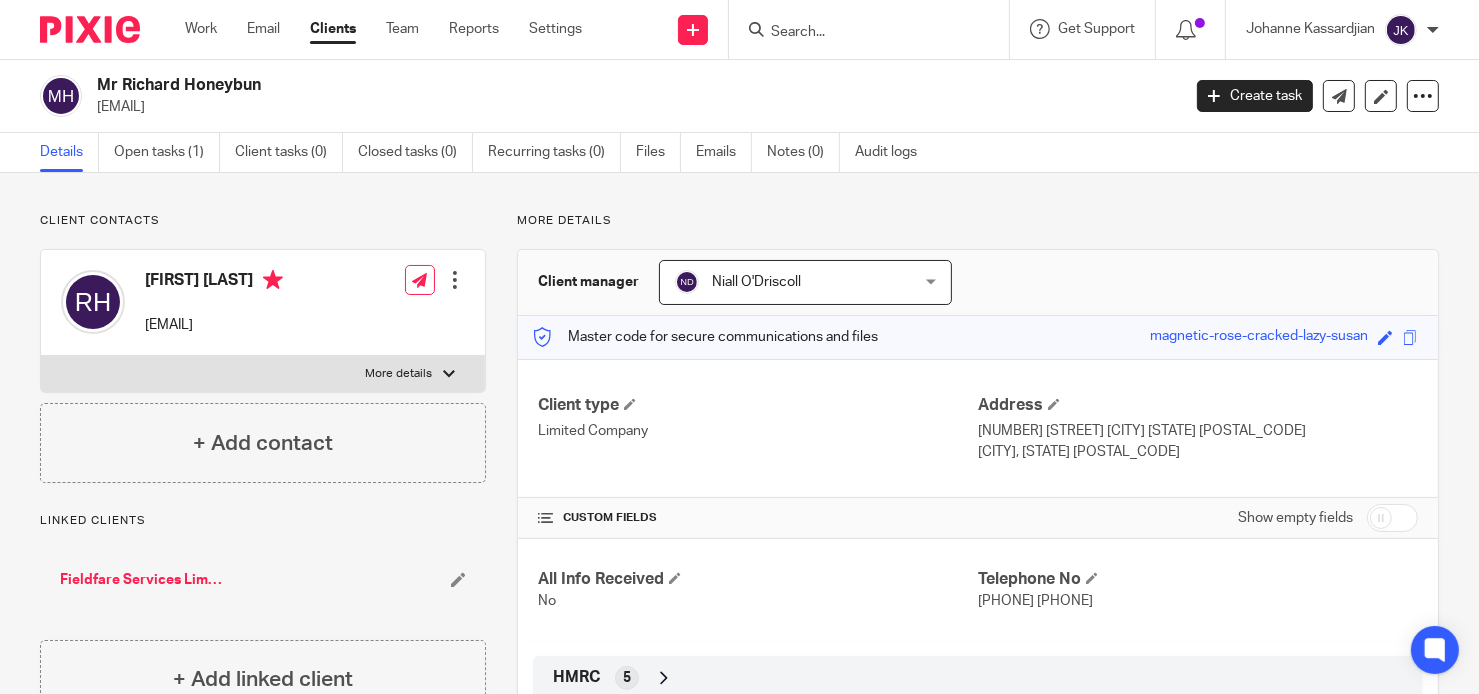 click at bounding box center [859, 33] 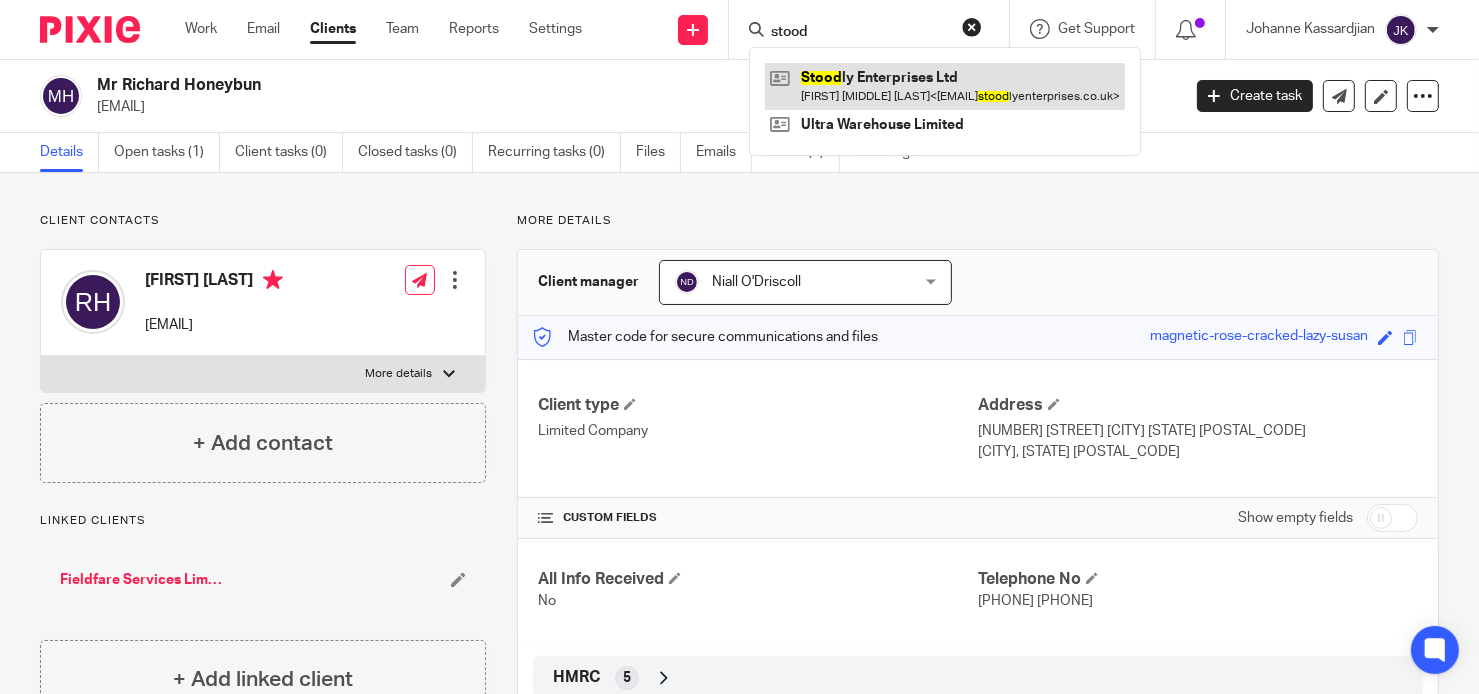 type on "stood" 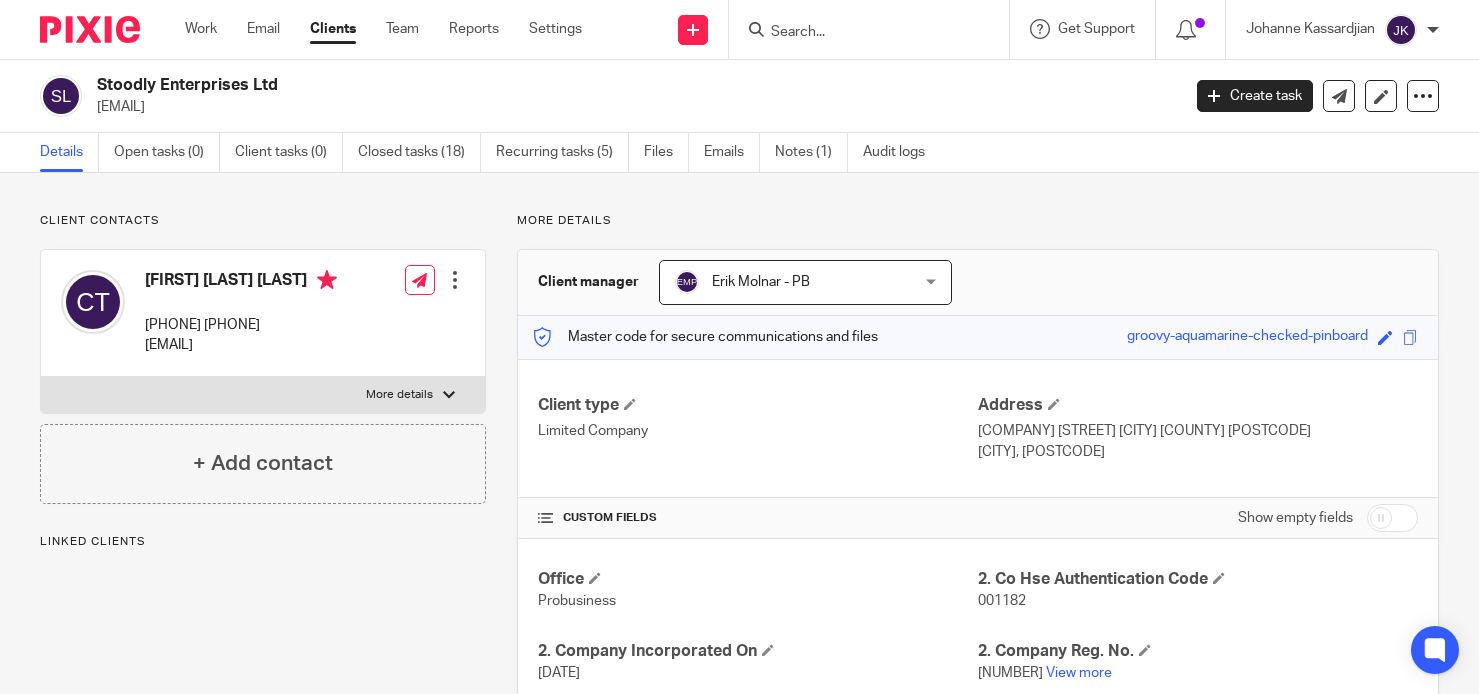 scroll, scrollTop: 0, scrollLeft: 0, axis: both 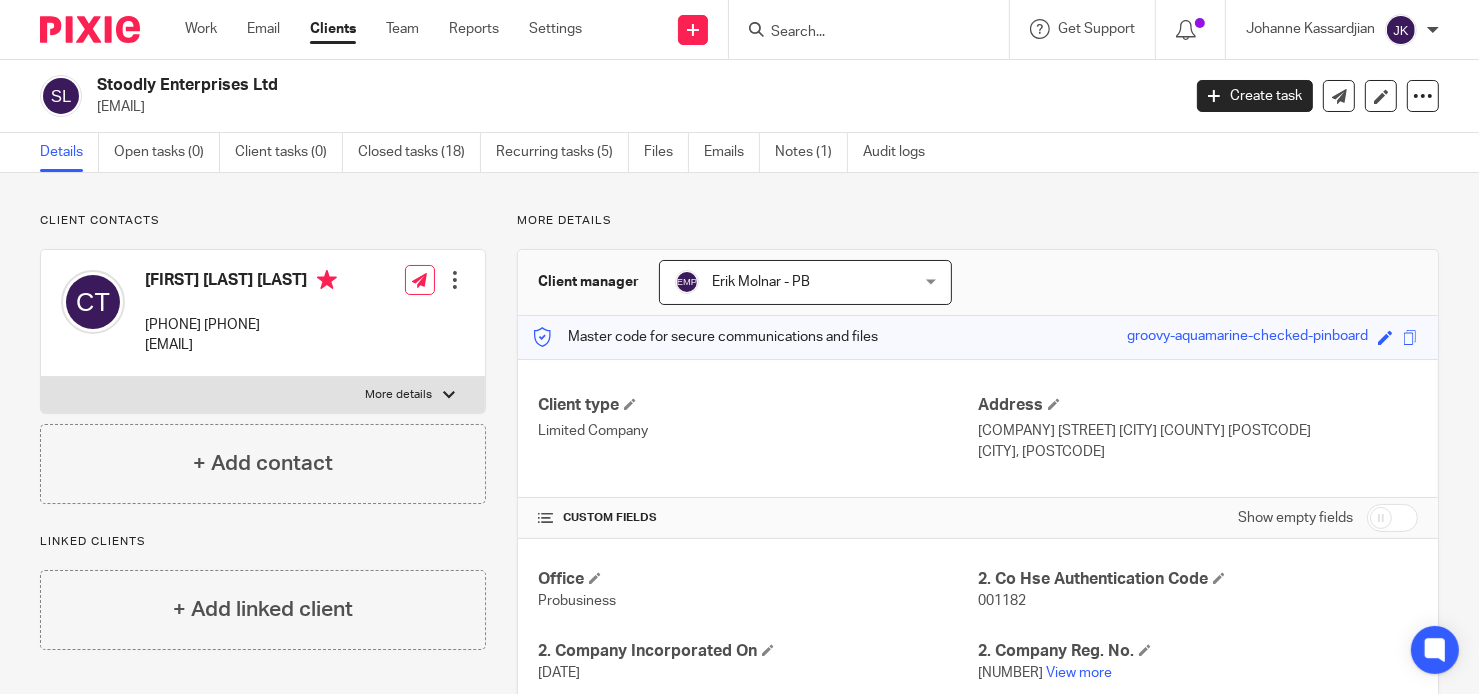 drag, startPoint x: 280, startPoint y: 85, endPoint x: 93, endPoint y: 87, distance: 187.0107 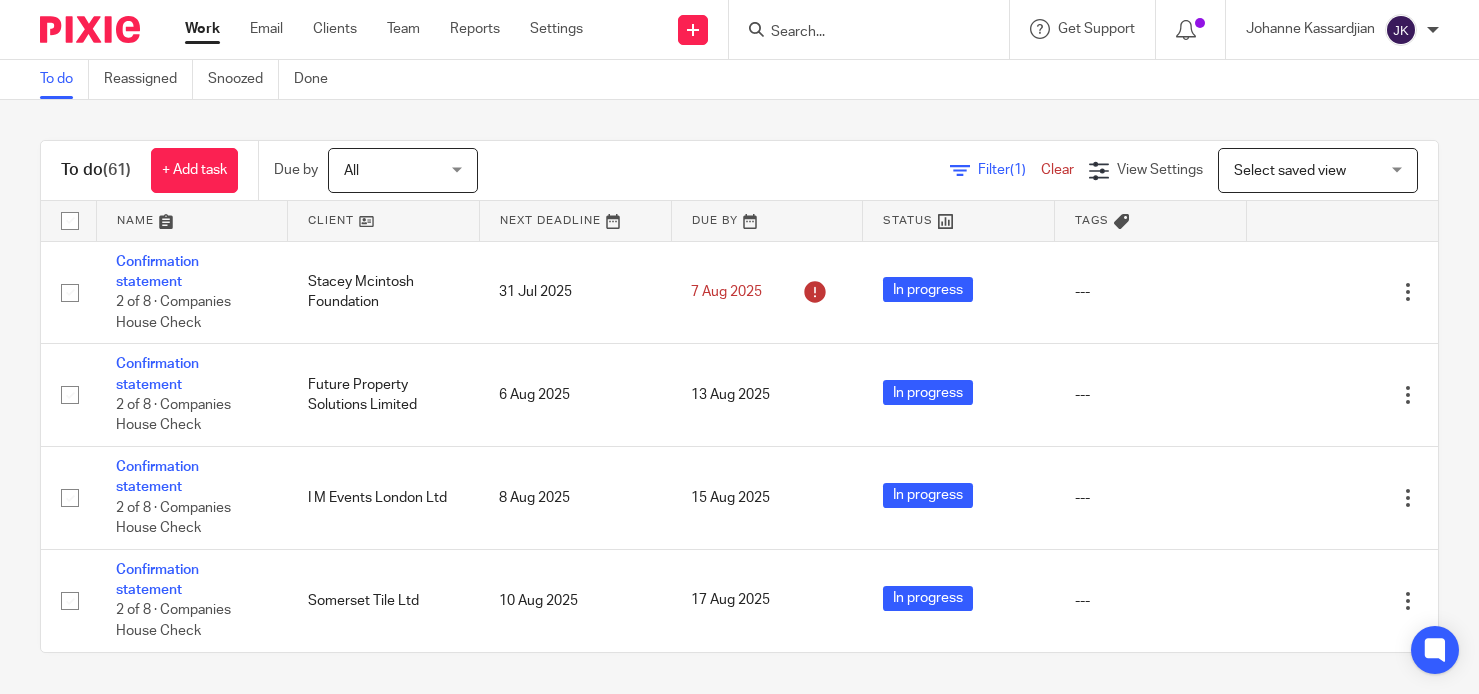 scroll, scrollTop: 0, scrollLeft: 0, axis: both 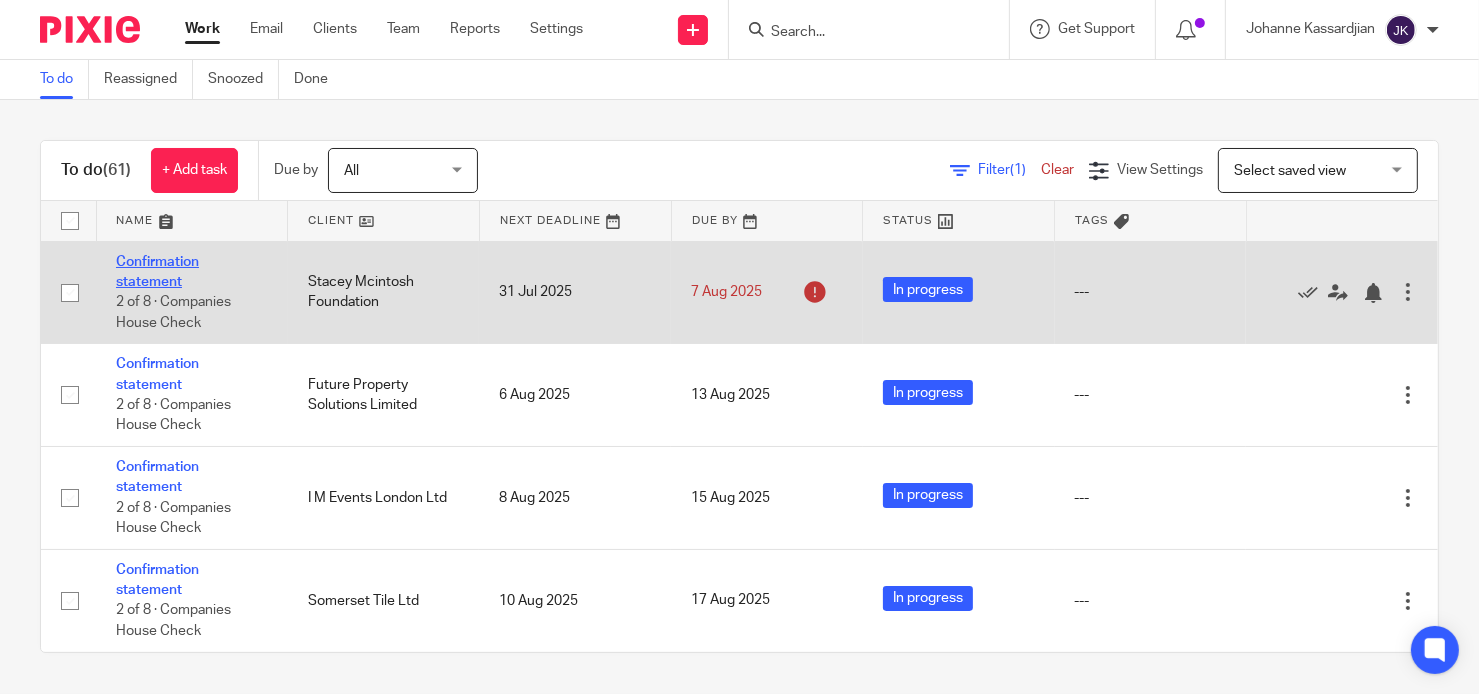 click on "Confirmation statement" at bounding box center (157, 272) 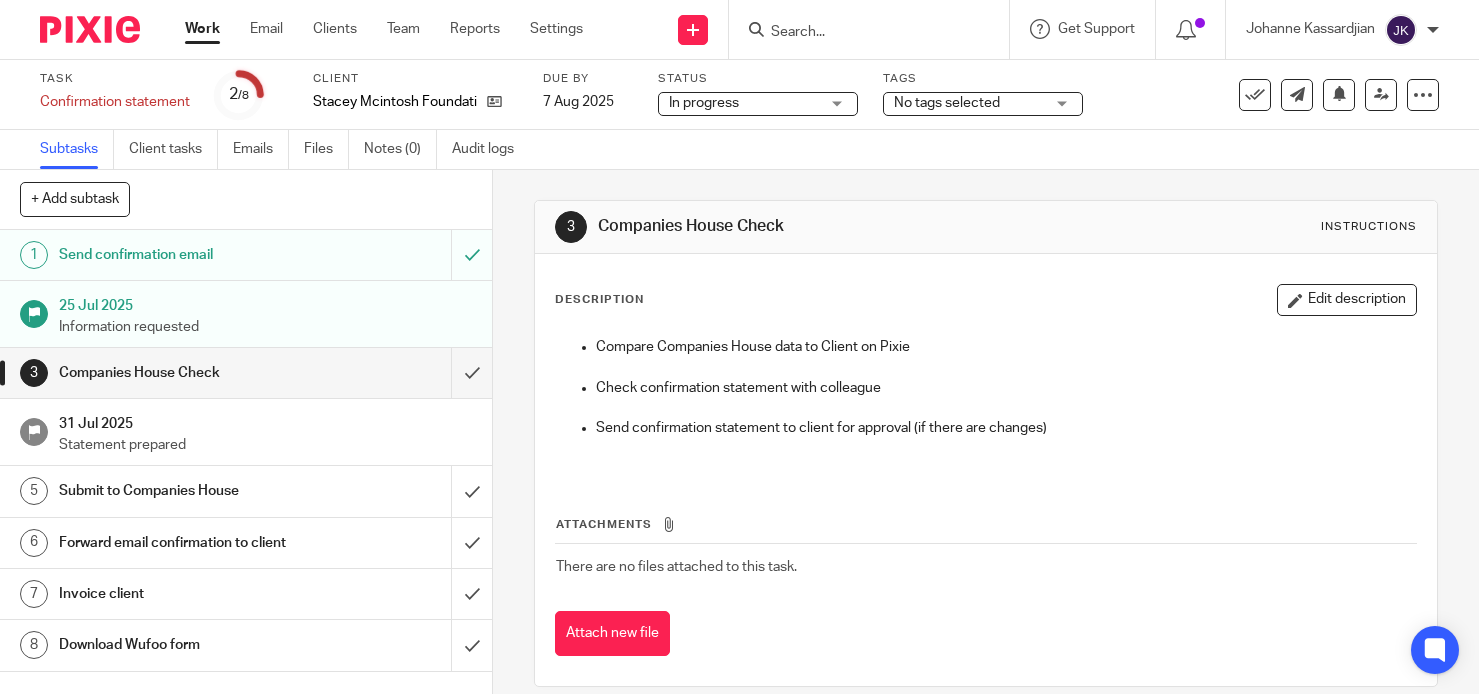 scroll, scrollTop: 0, scrollLeft: 0, axis: both 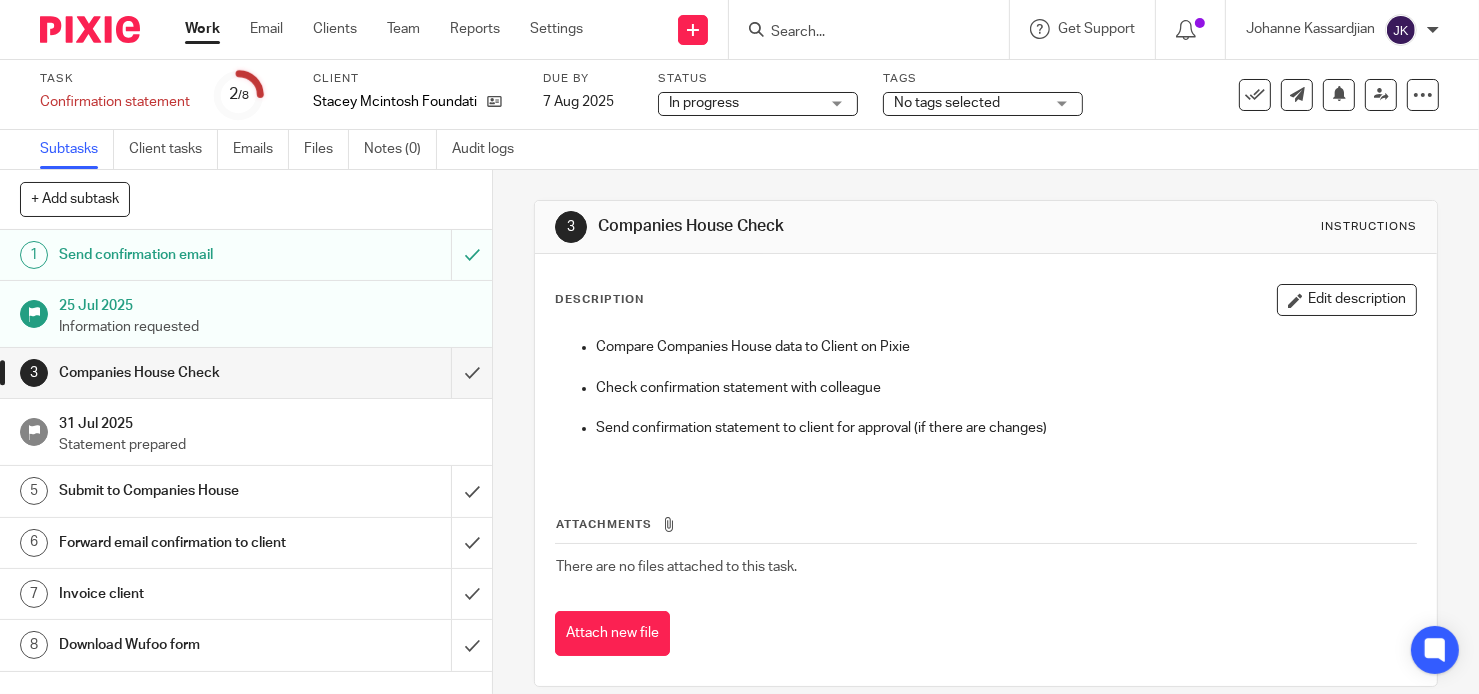 click on "Stacey Mcintosh Foundation" at bounding box center [415, 102] 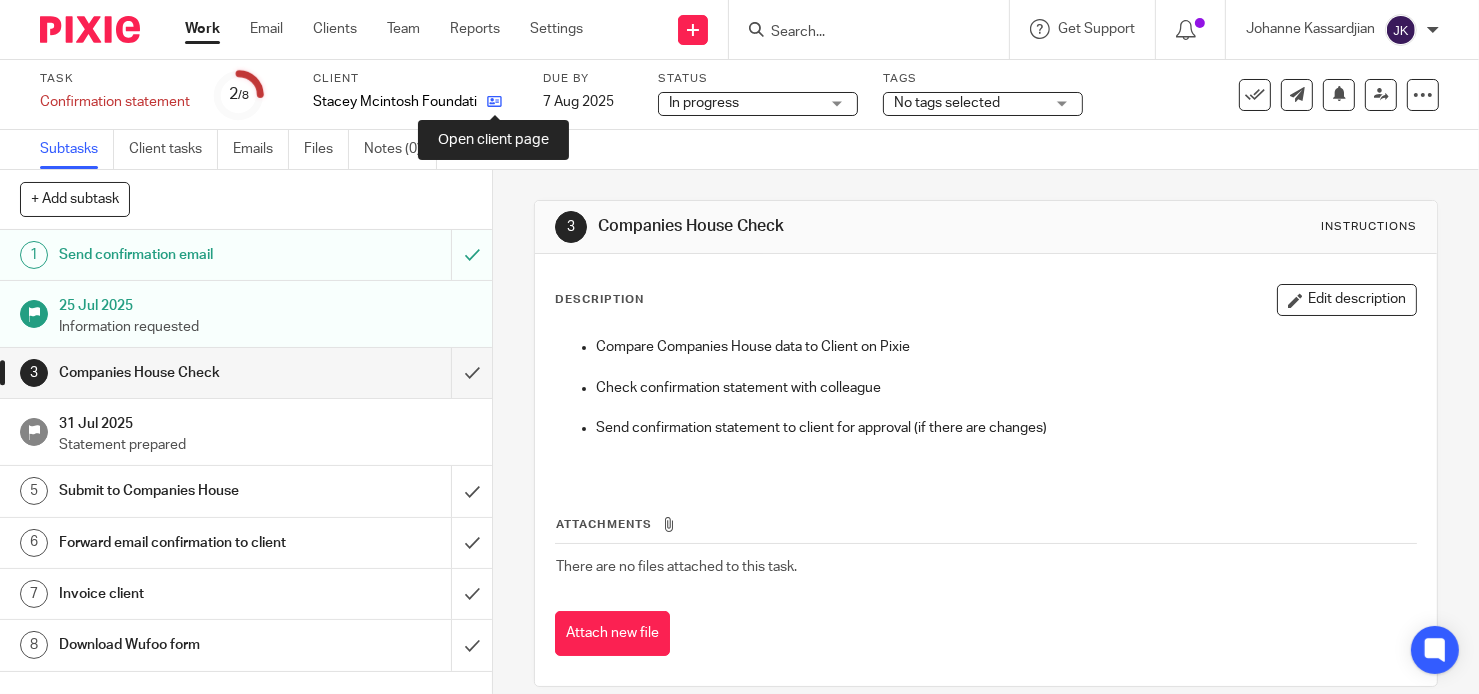 click at bounding box center [494, 101] 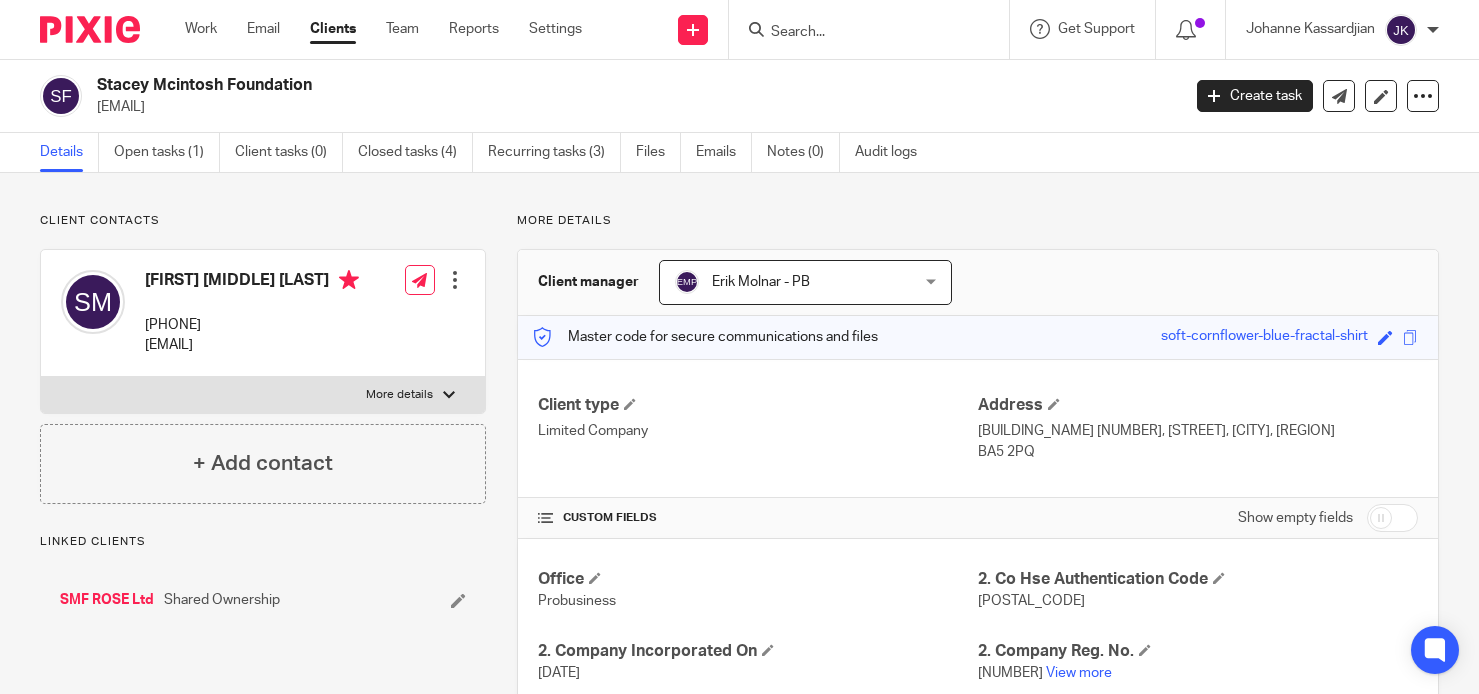 scroll, scrollTop: 0, scrollLeft: 0, axis: both 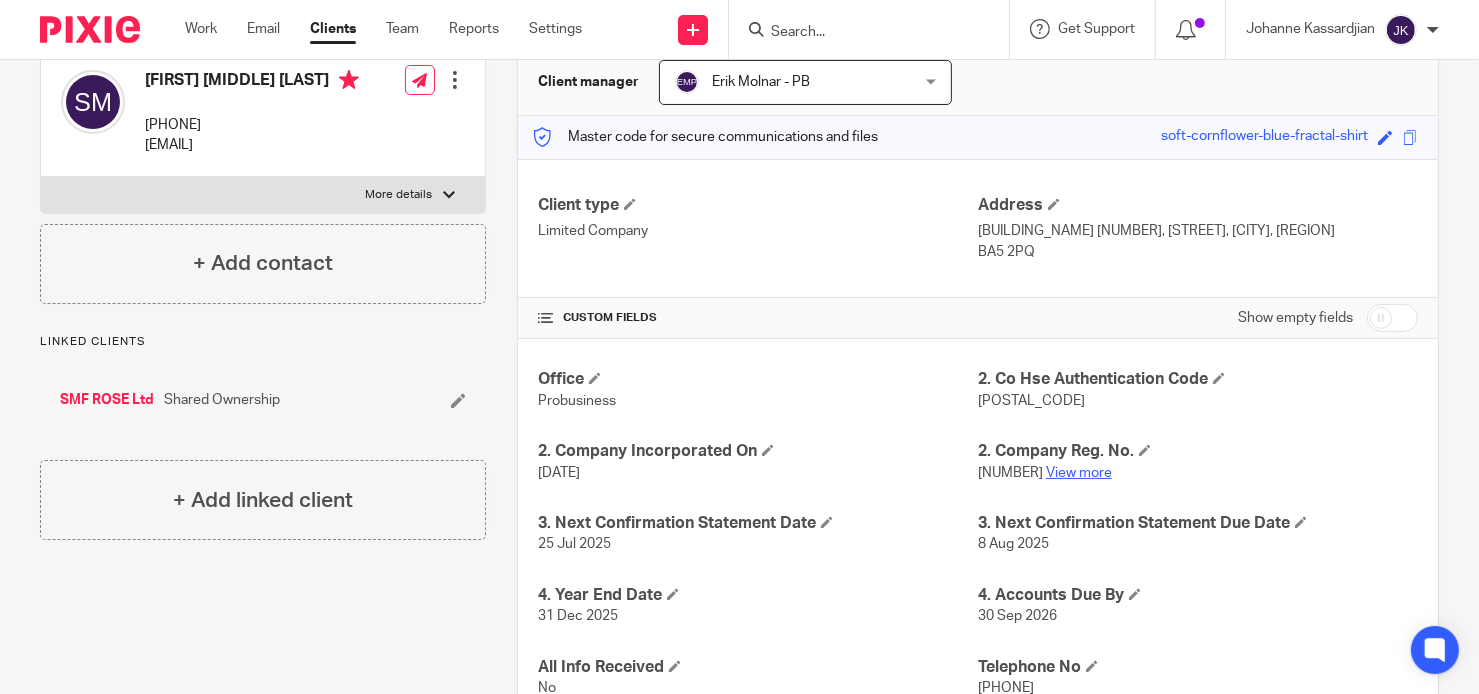 click on "View more" at bounding box center [1079, 473] 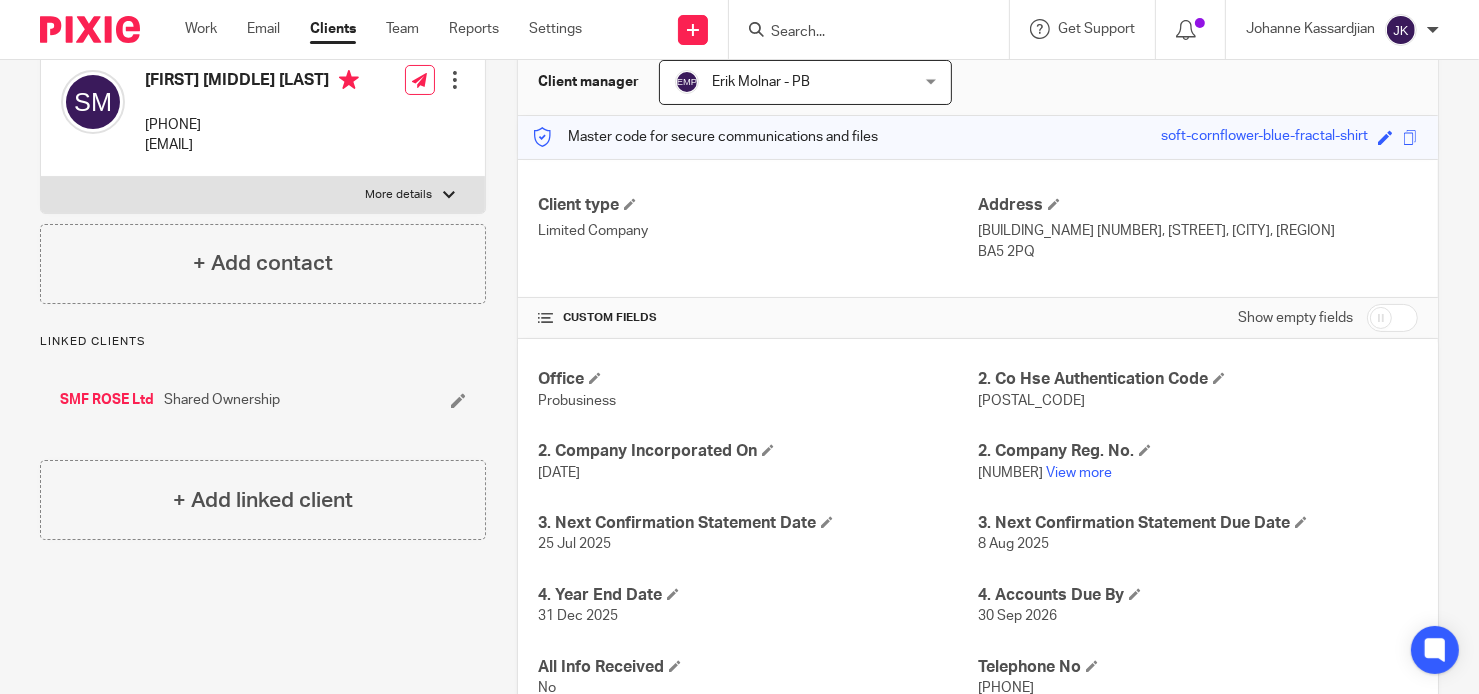 click on "Johanne Kassardjian" at bounding box center (1342, 30) 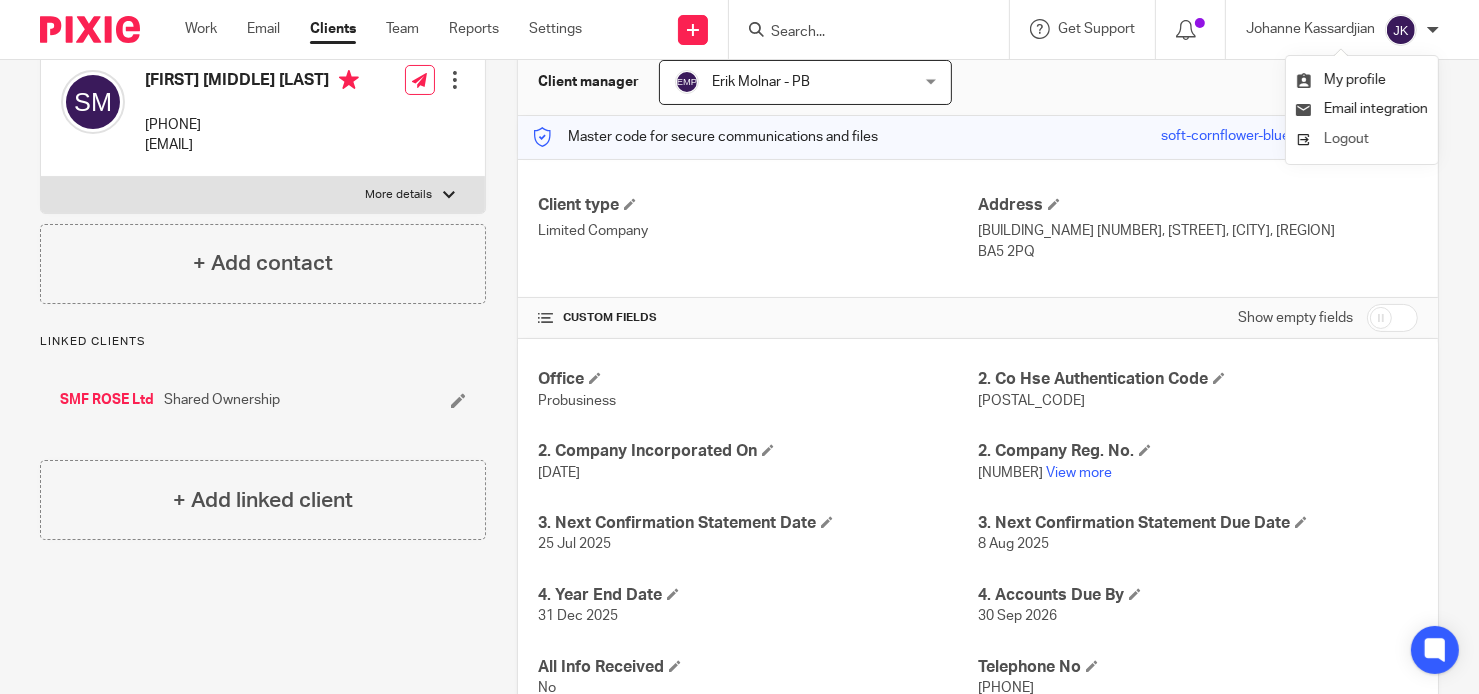 click on "Logout" at bounding box center [1362, 139] 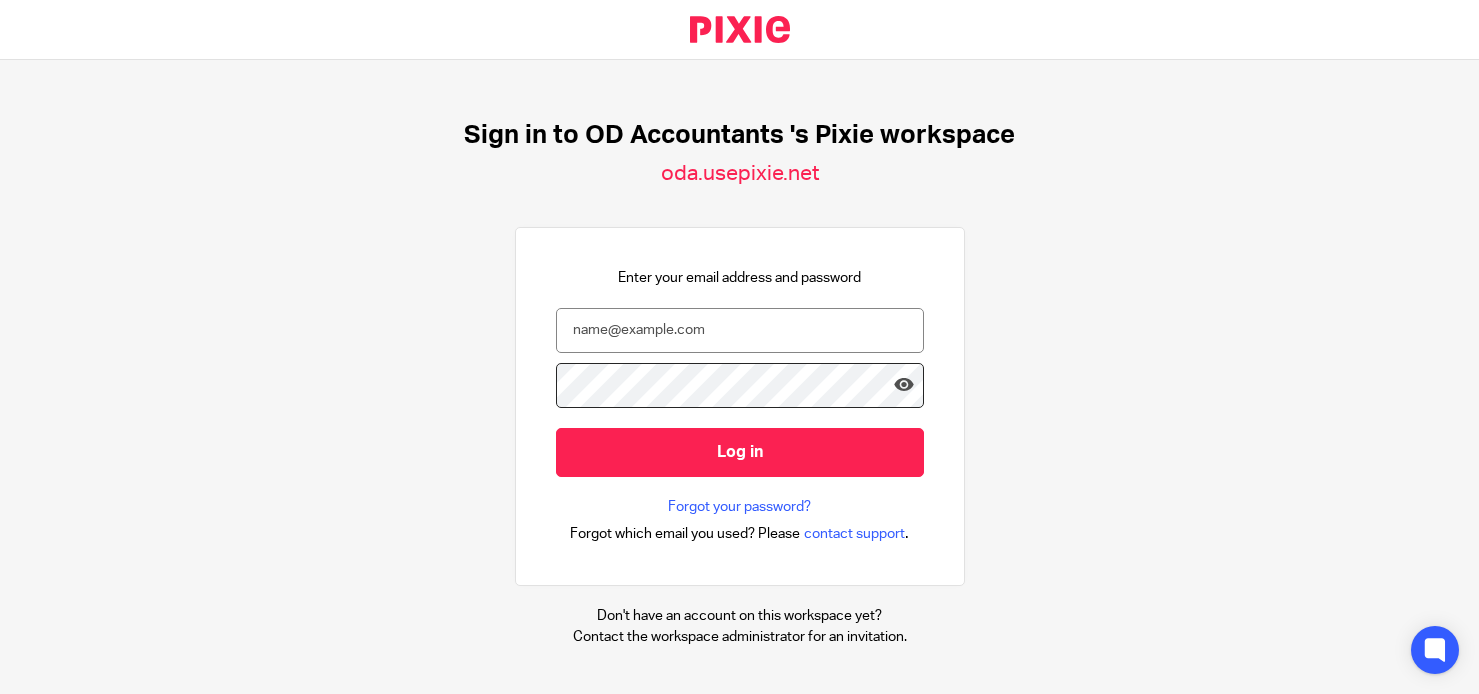 scroll, scrollTop: 0, scrollLeft: 0, axis: both 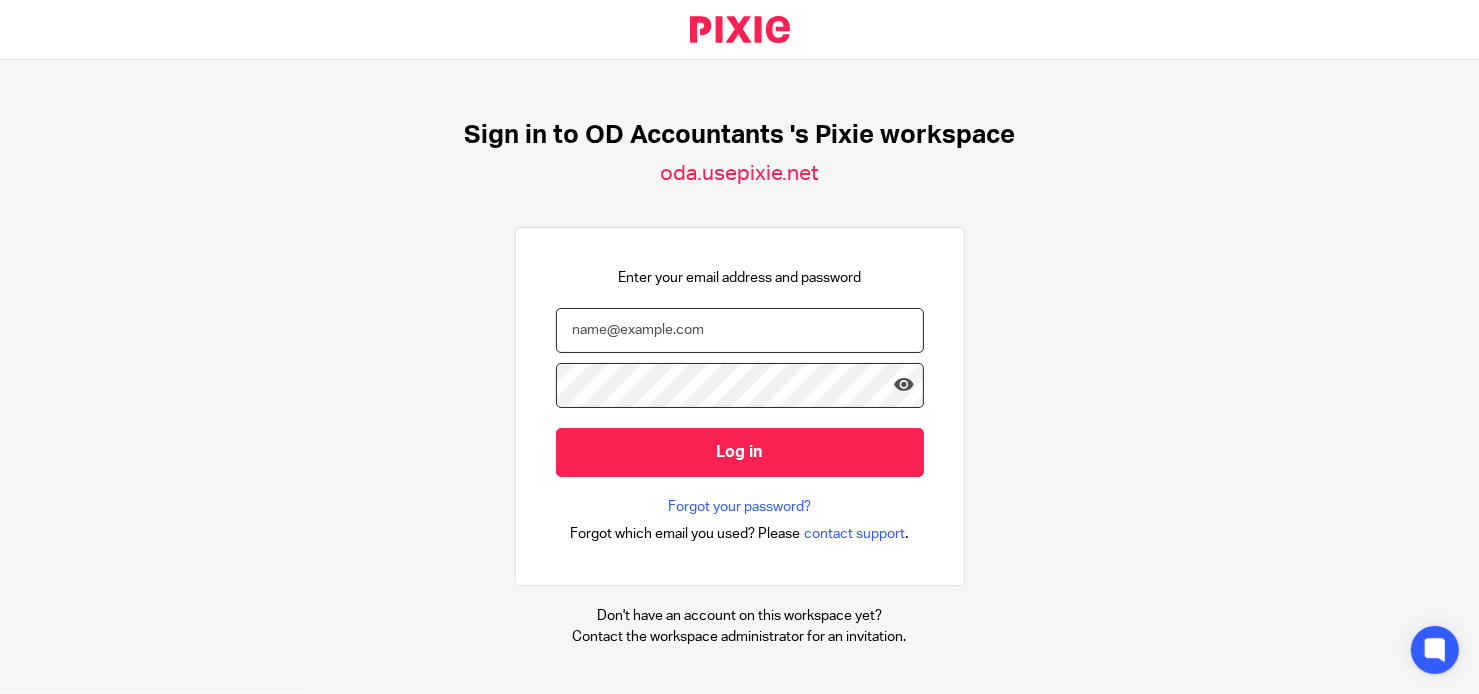 click at bounding box center (740, 330) 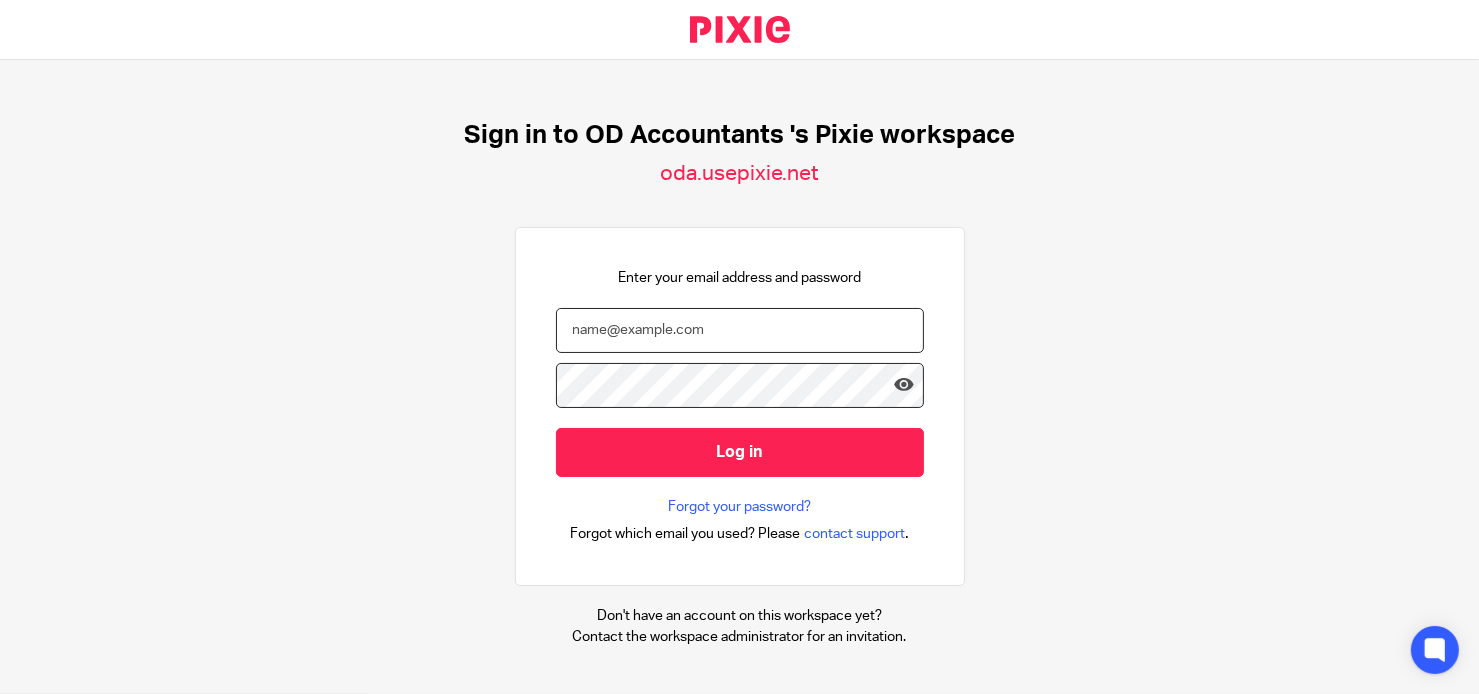type on "[USERNAME]@example.com" 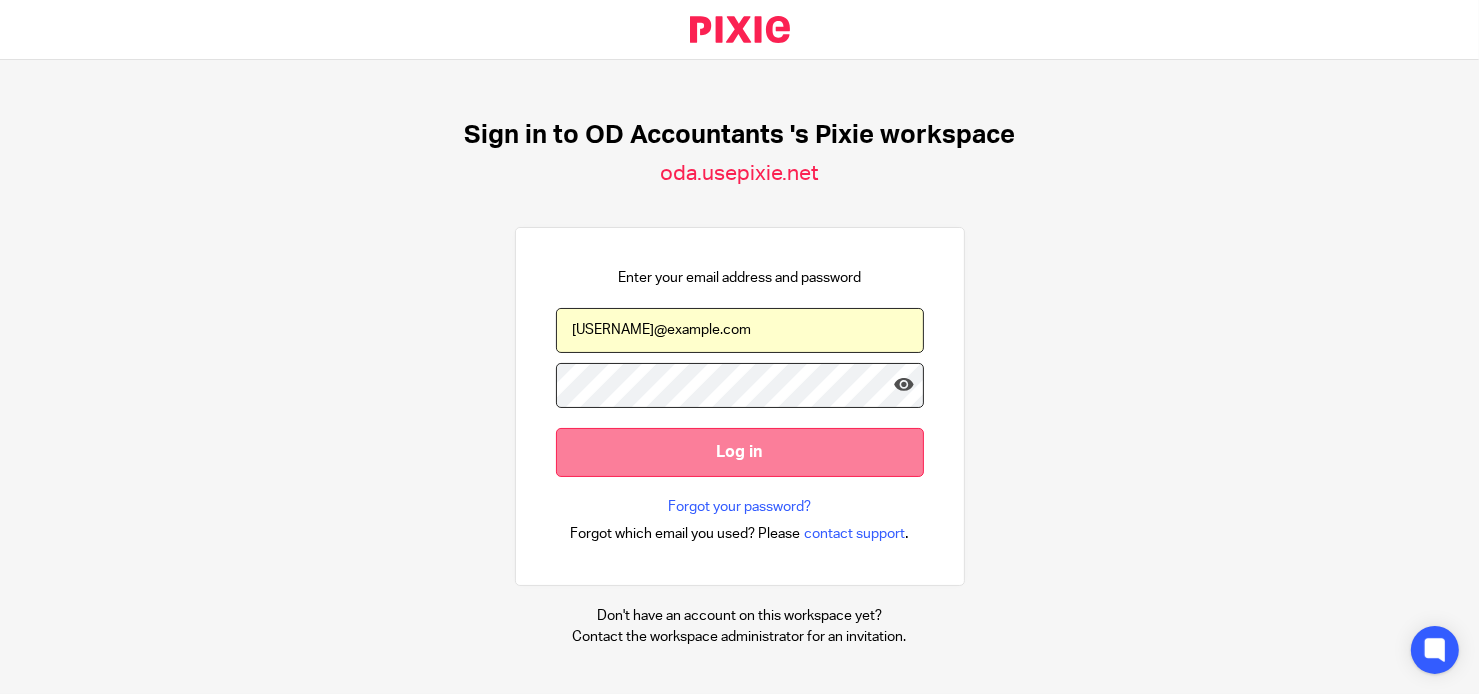 click on "Log in" at bounding box center (740, 452) 